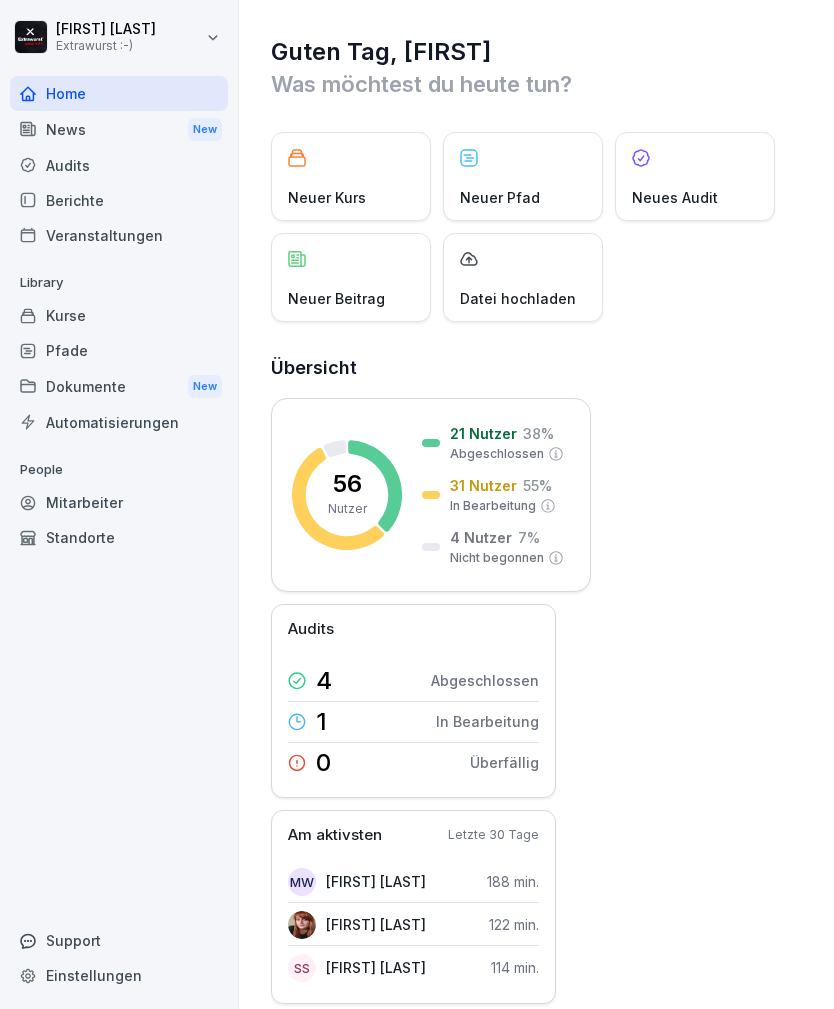 scroll, scrollTop: 0, scrollLeft: 0, axis: both 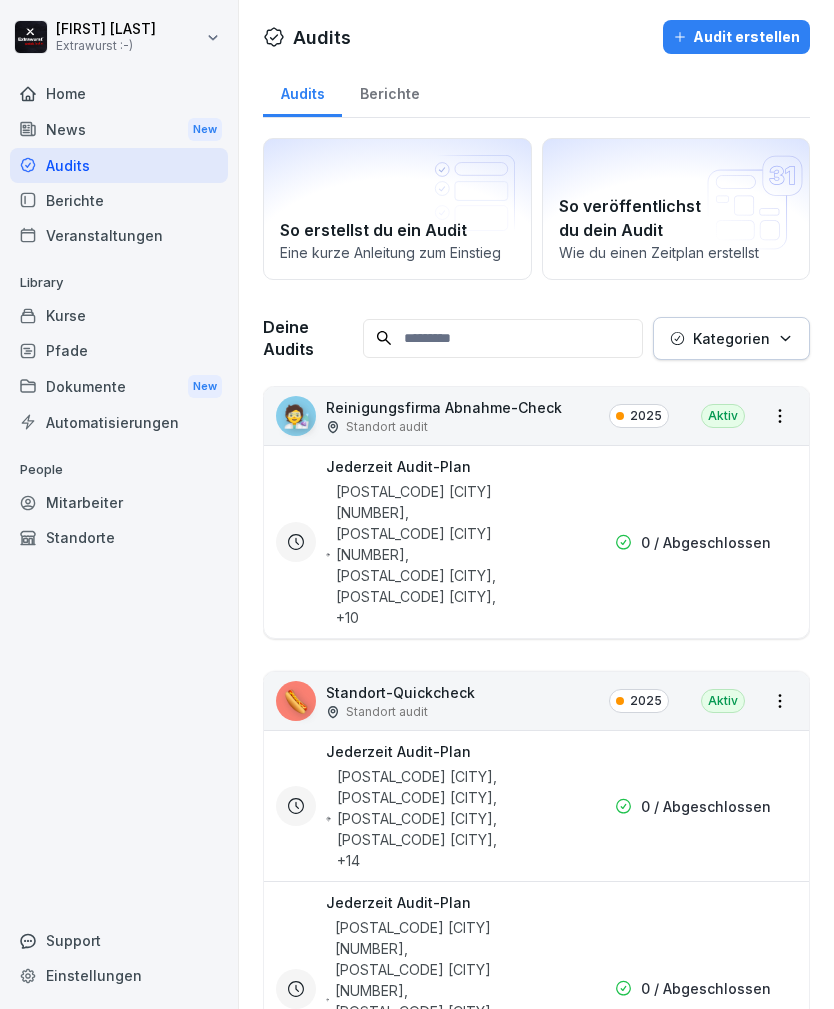 click on "Berichte" at bounding box center (389, 91) 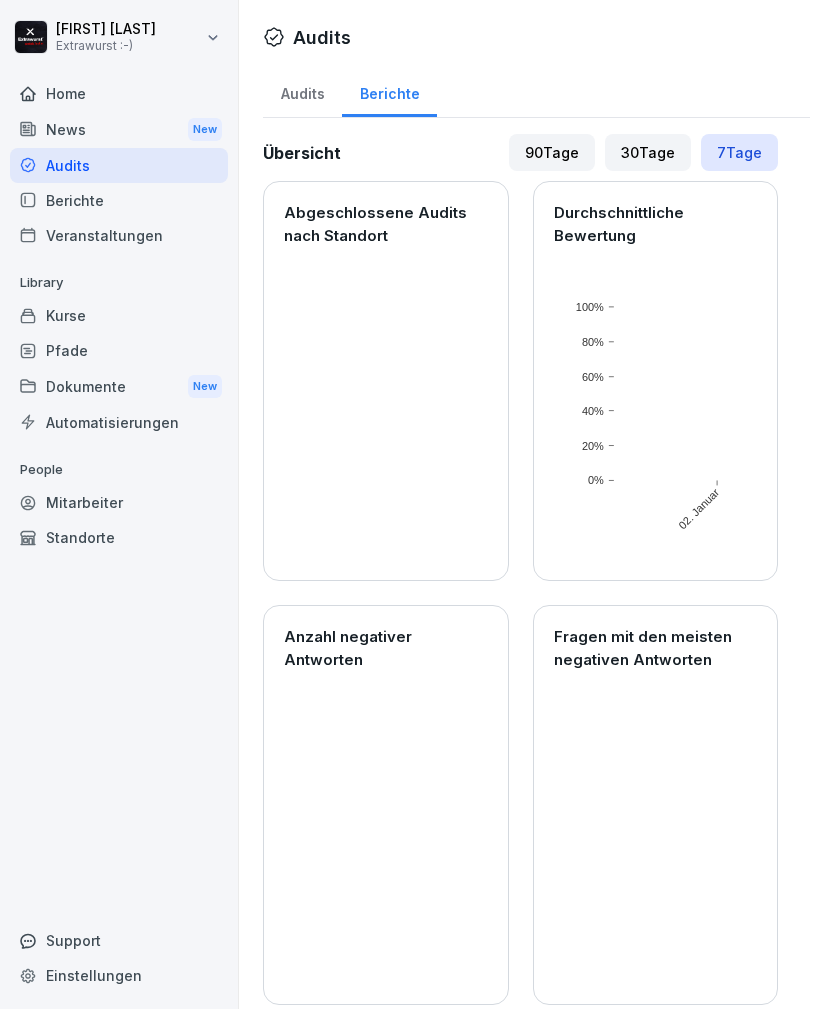 click on "Audits" at bounding box center (302, 91) 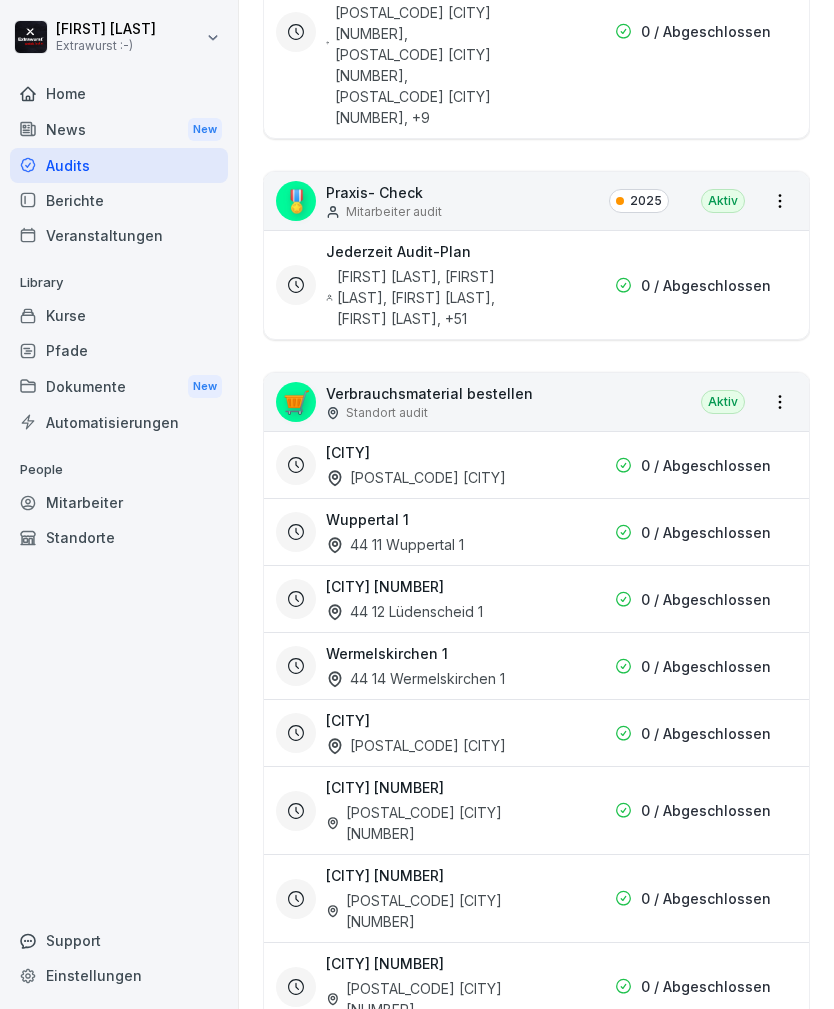 scroll, scrollTop: 955, scrollLeft: 0, axis: vertical 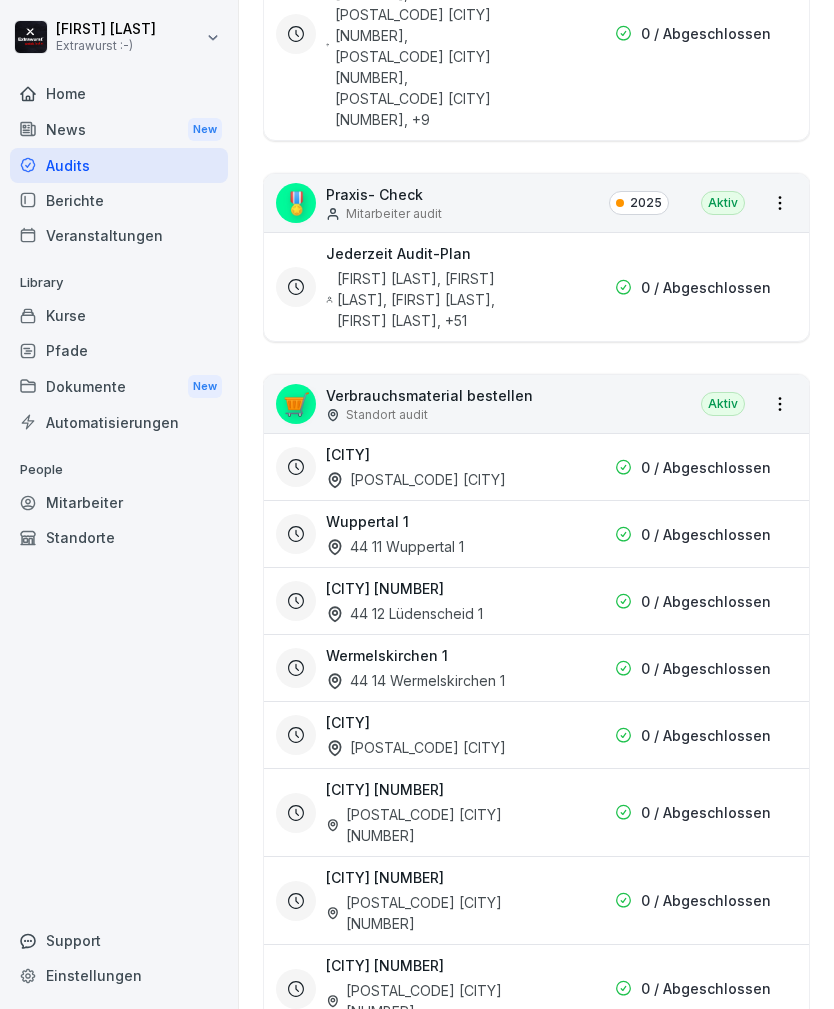 click on "0 /  Abgeschlossen" at bounding box center [706, 1097] 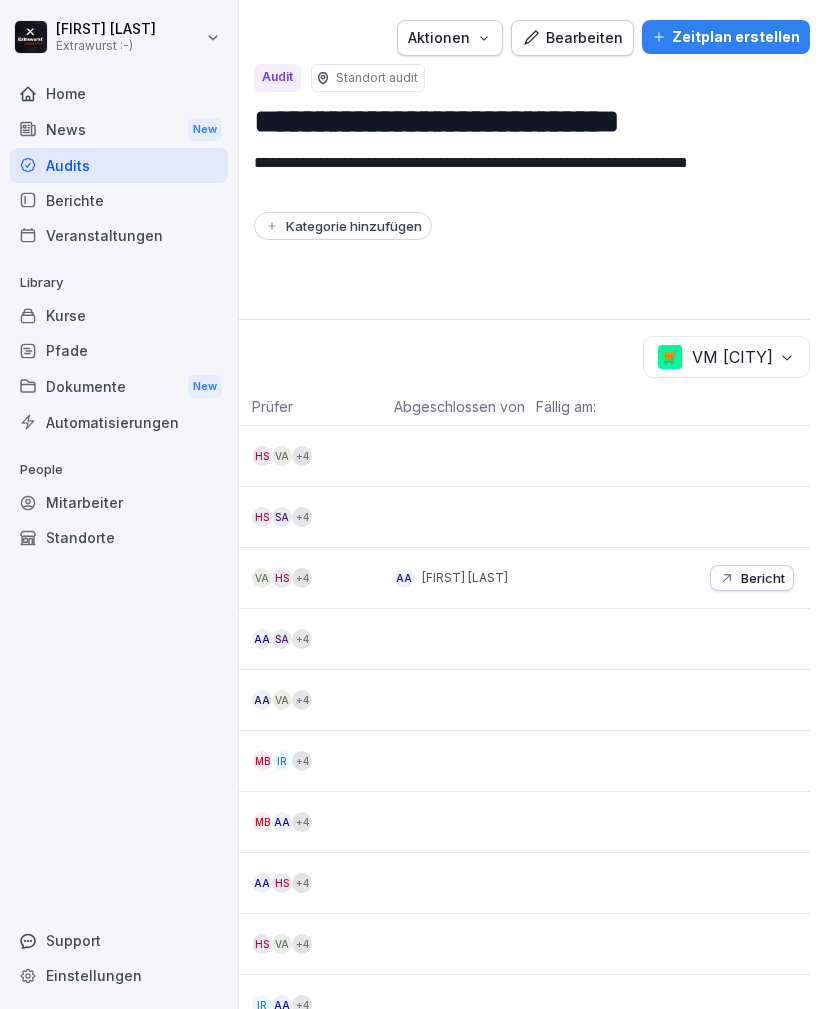 scroll, scrollTop: 0, scrollLeft: 305, axis: horizontal 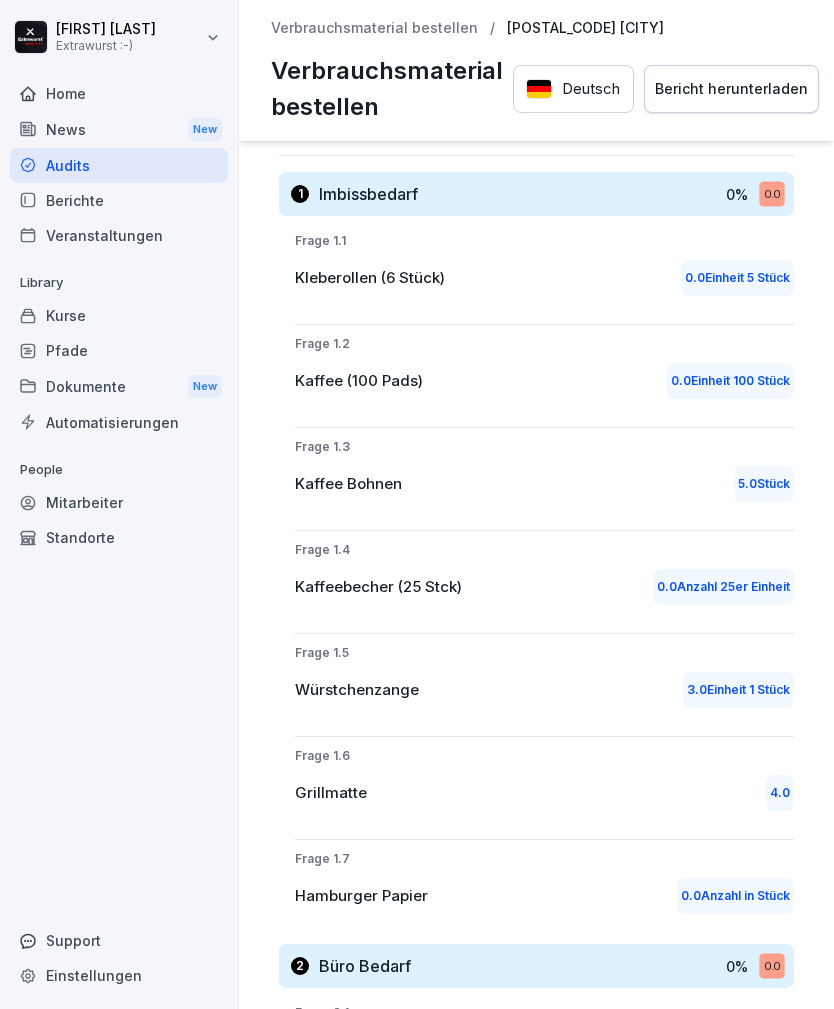 click on "3.0 Einheit 1 Stück" at bounding box center (738, 690) 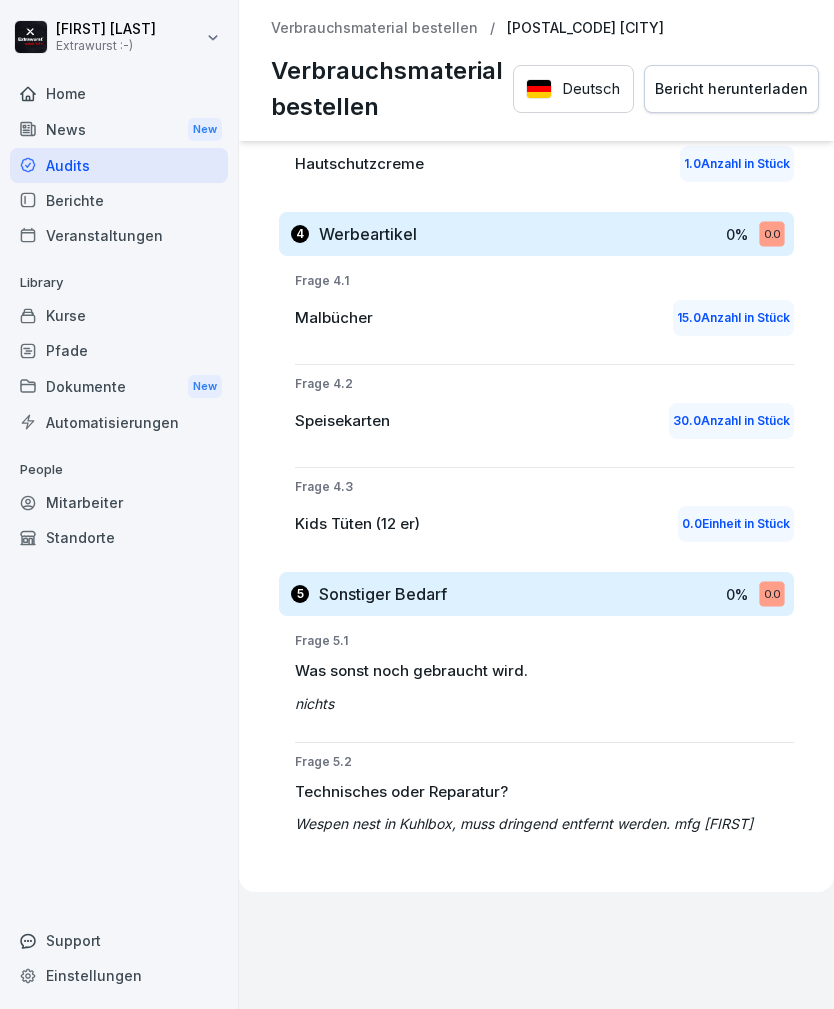 scroll, scrollTop: 2951, scrollLeft: 0, axis: vertical 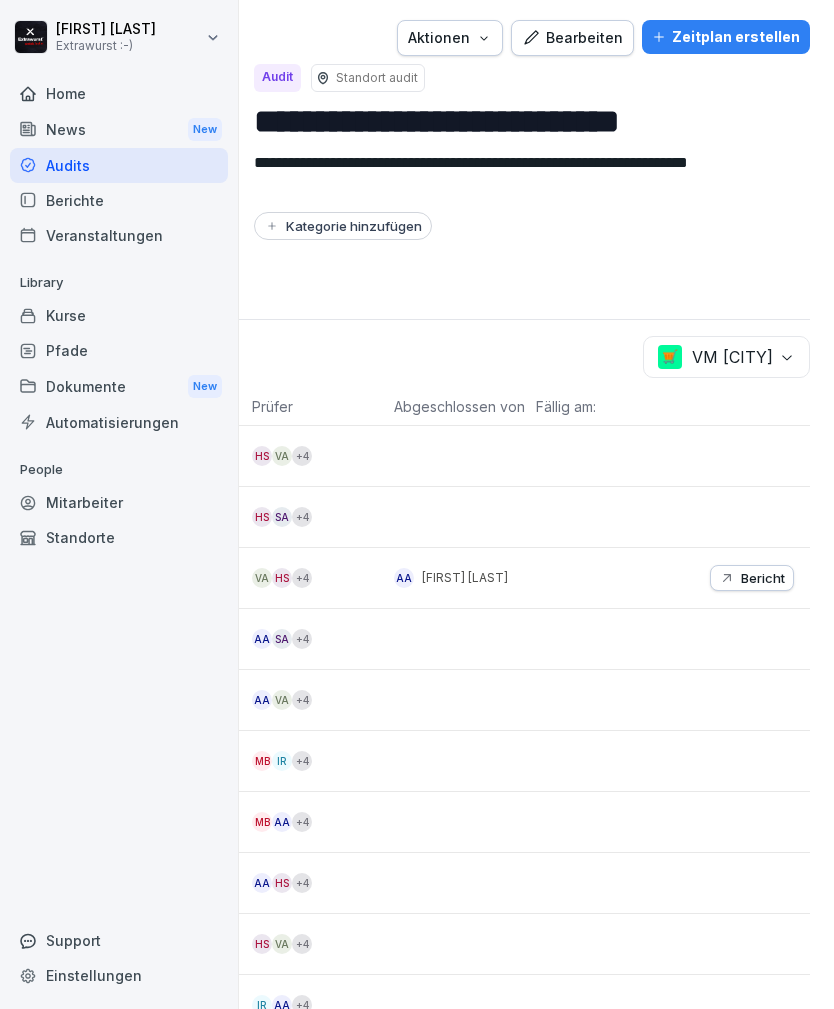 click on "🛒 VM [CITY]" at bounding box center (726, 357) 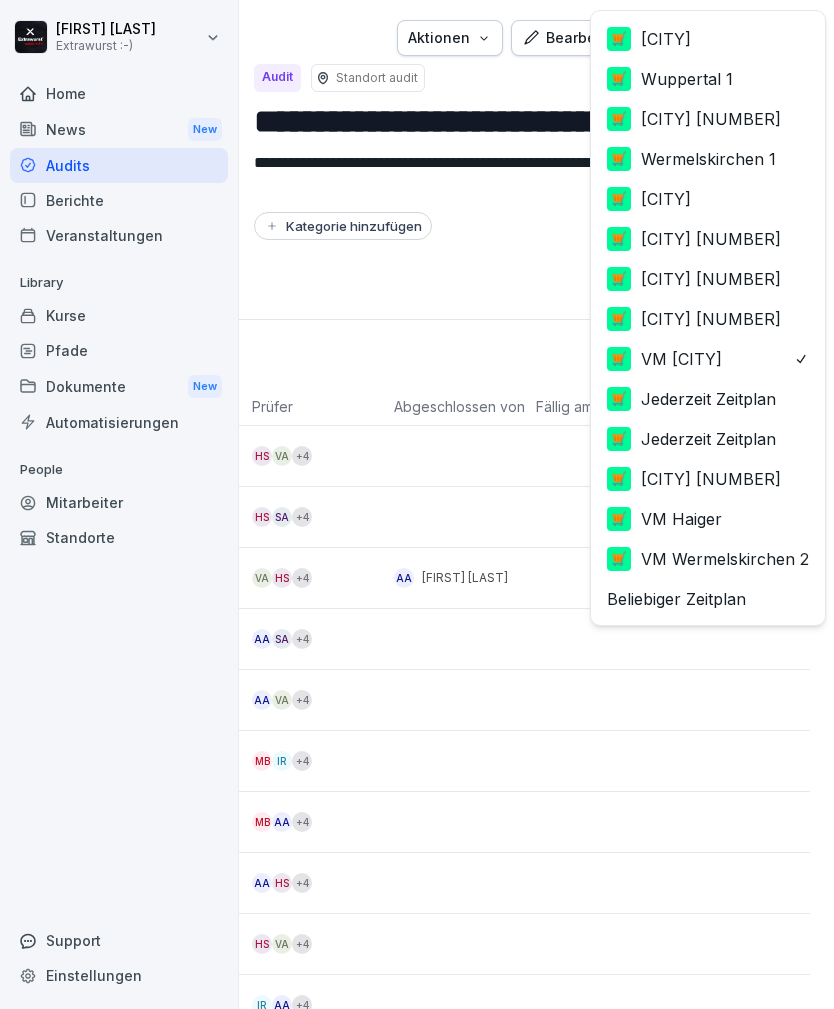 scroll, scrollTop: 2, scrollLeft: 0, axis: vertical 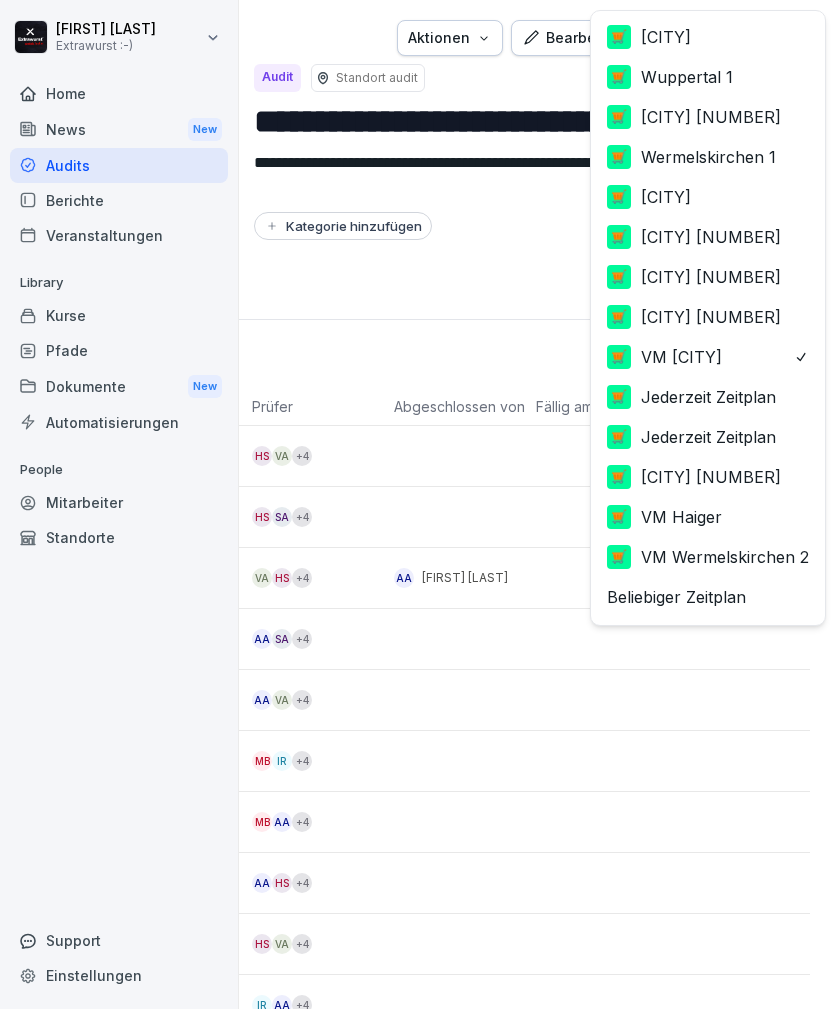 click on "🛒 [CITY]" at bounding box center [649, 37] 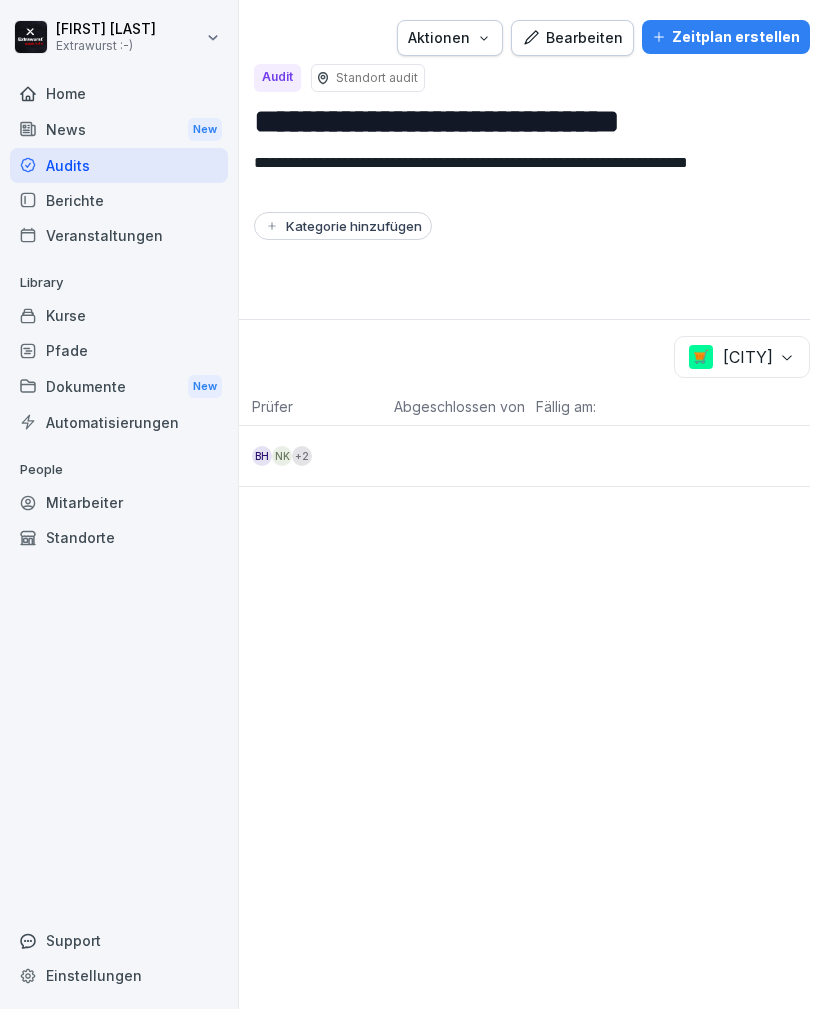 click on "🛒 [CITY]" at bounding box center [742, 357] 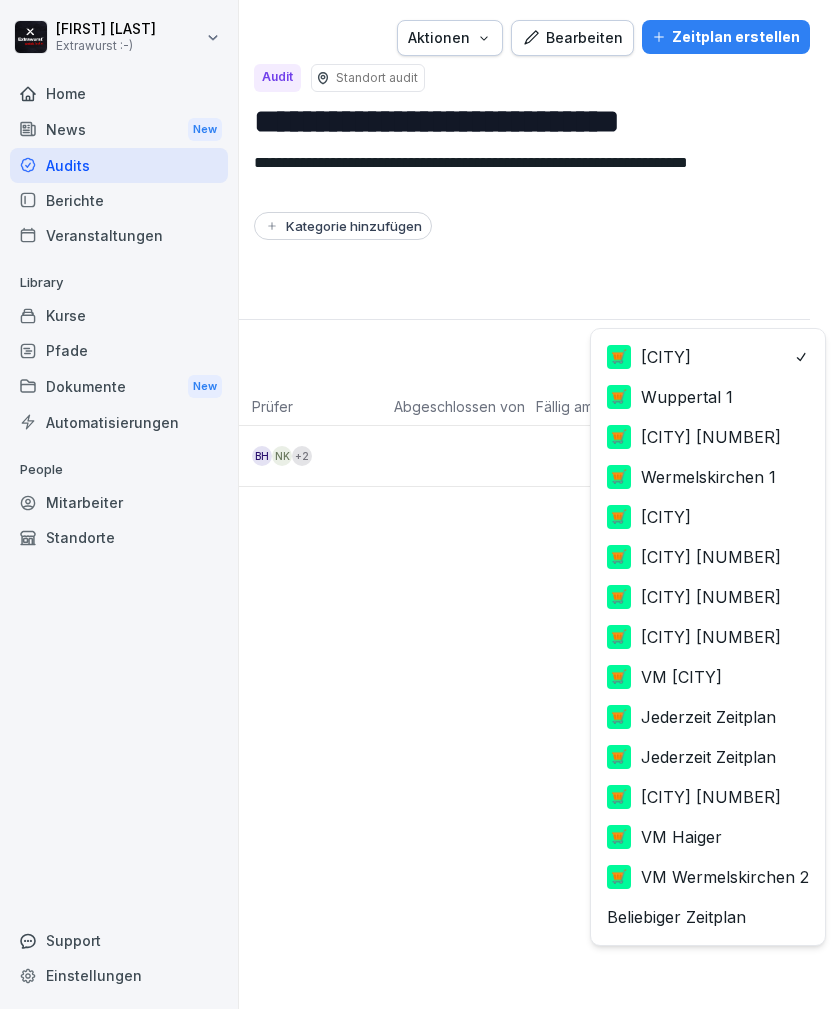 click on "🛒 [CITY] [NUMBER]" at bounding box center (670, 397) 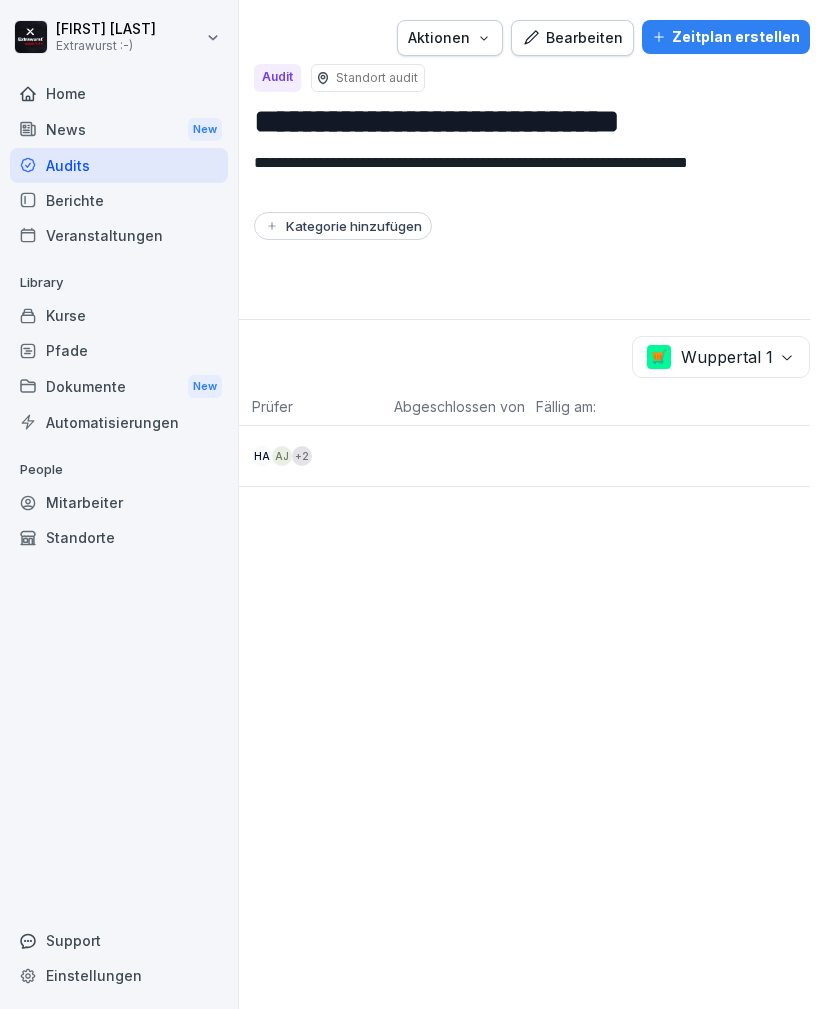 click on "🛒 [CITY] [NUMBER]" at bounding box center [721, 357] 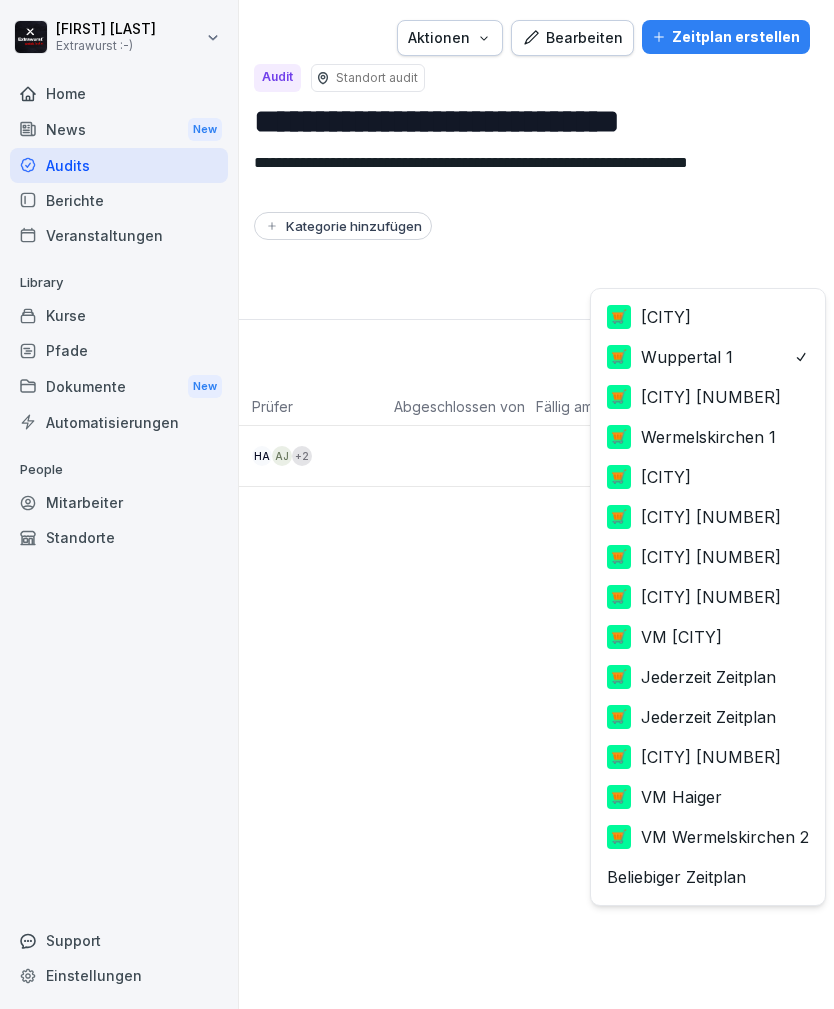 click on "🛒 [CITY] [NUMBER]" at bounding box center [694, 517] 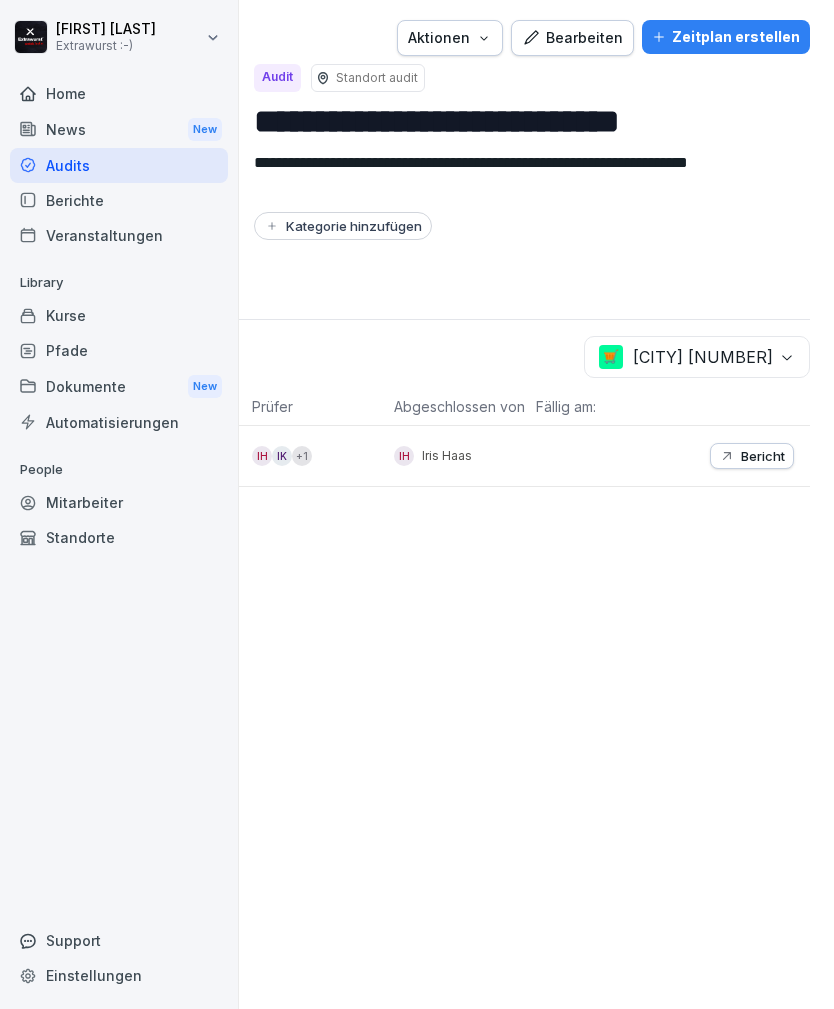 click on "Bericht" at bounding box center [763, 456] 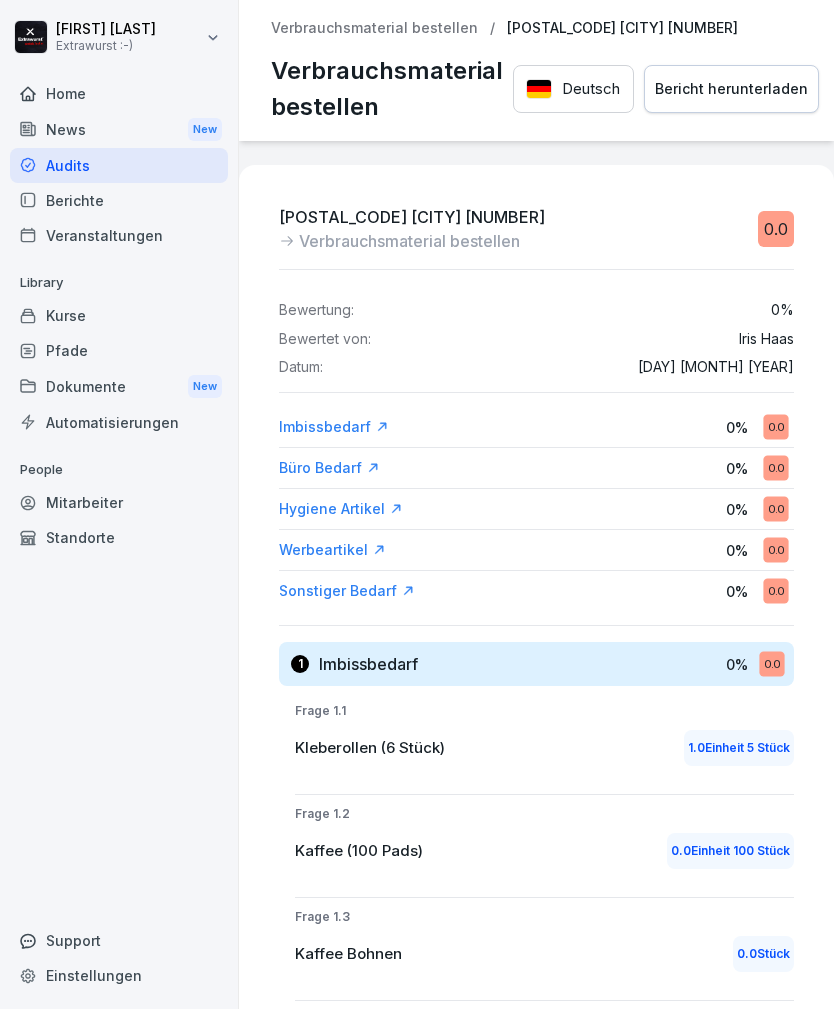 scroll, scrollTop: 0, scrollLeft: 0, axis: both 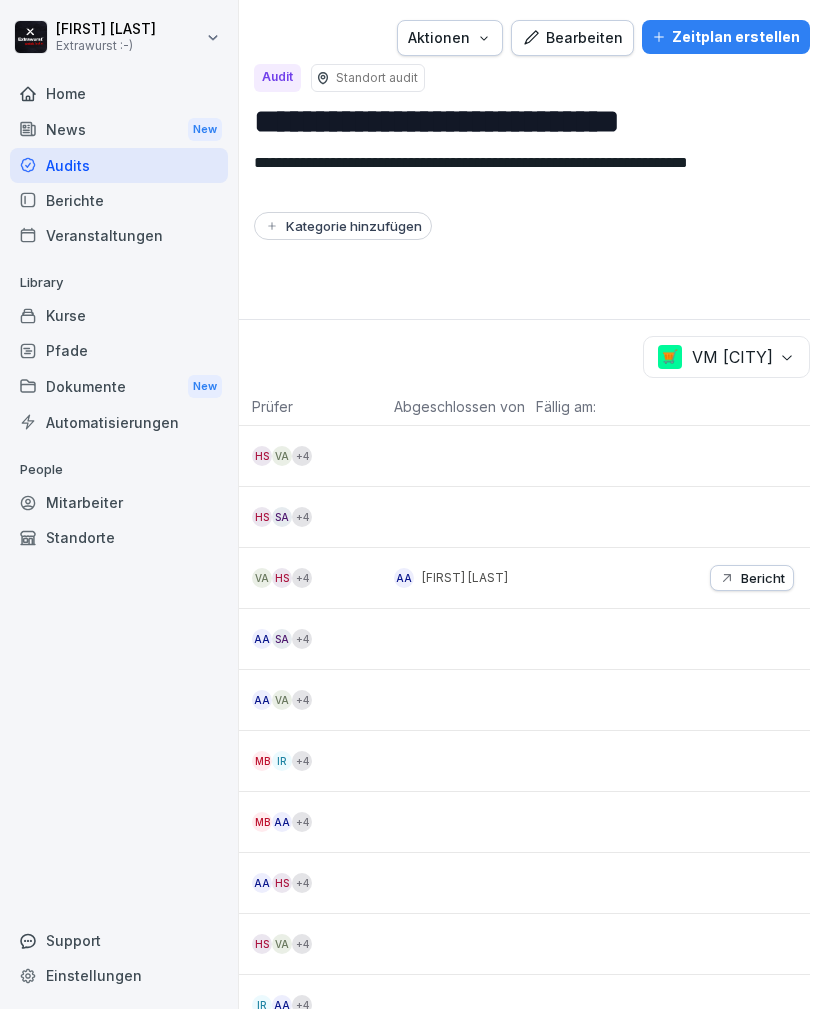 click on "🛒 VM [CITY]" at bounding box center (726, 357) 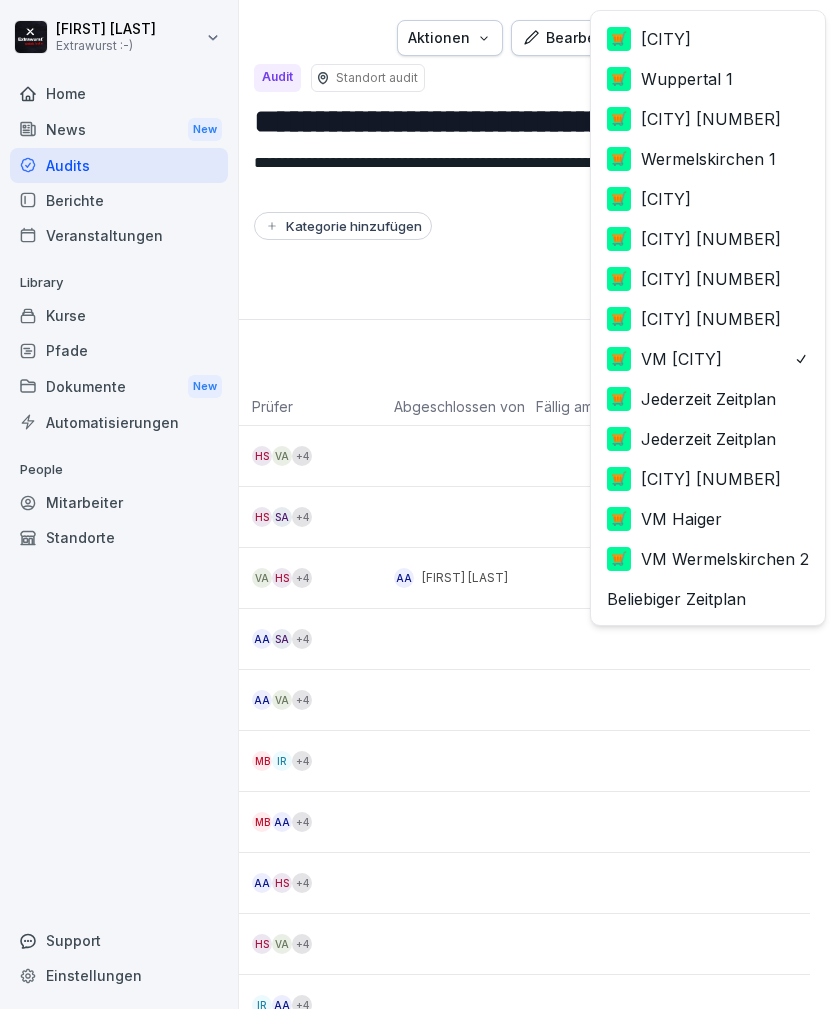 scroll, scrollTop: 2, scrollLeft: 0, axis: vertical 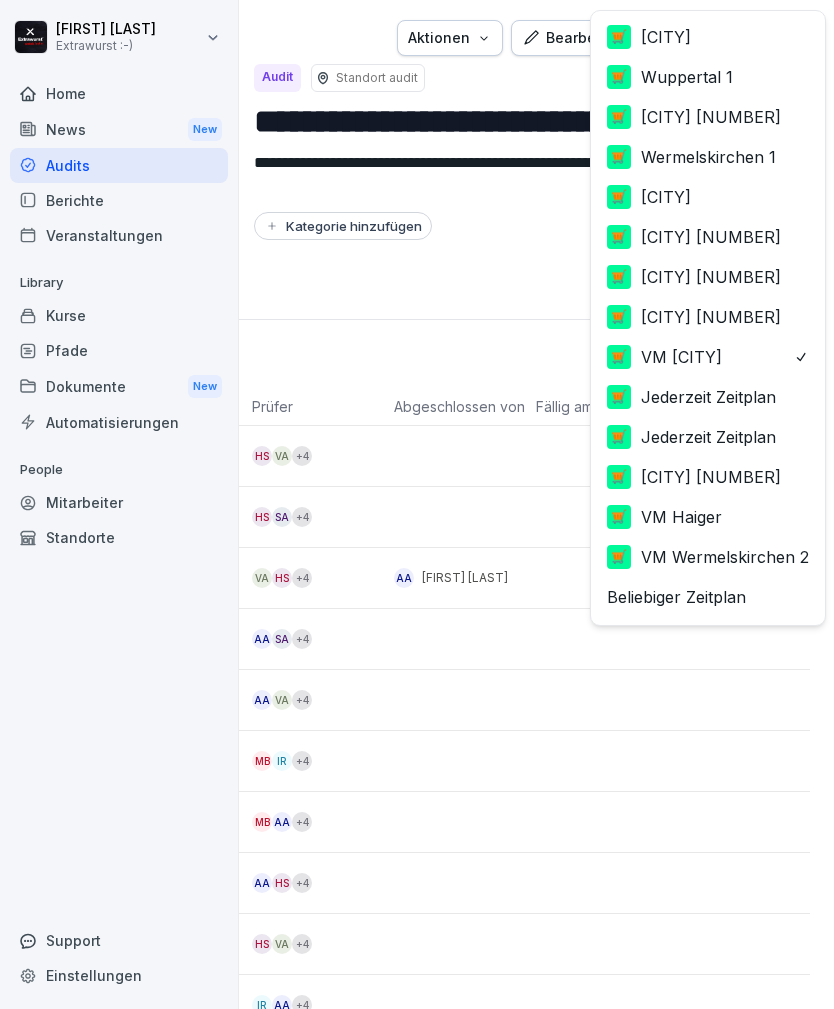 click on "🛒 [CITY]" at bounding box center [649, 197] 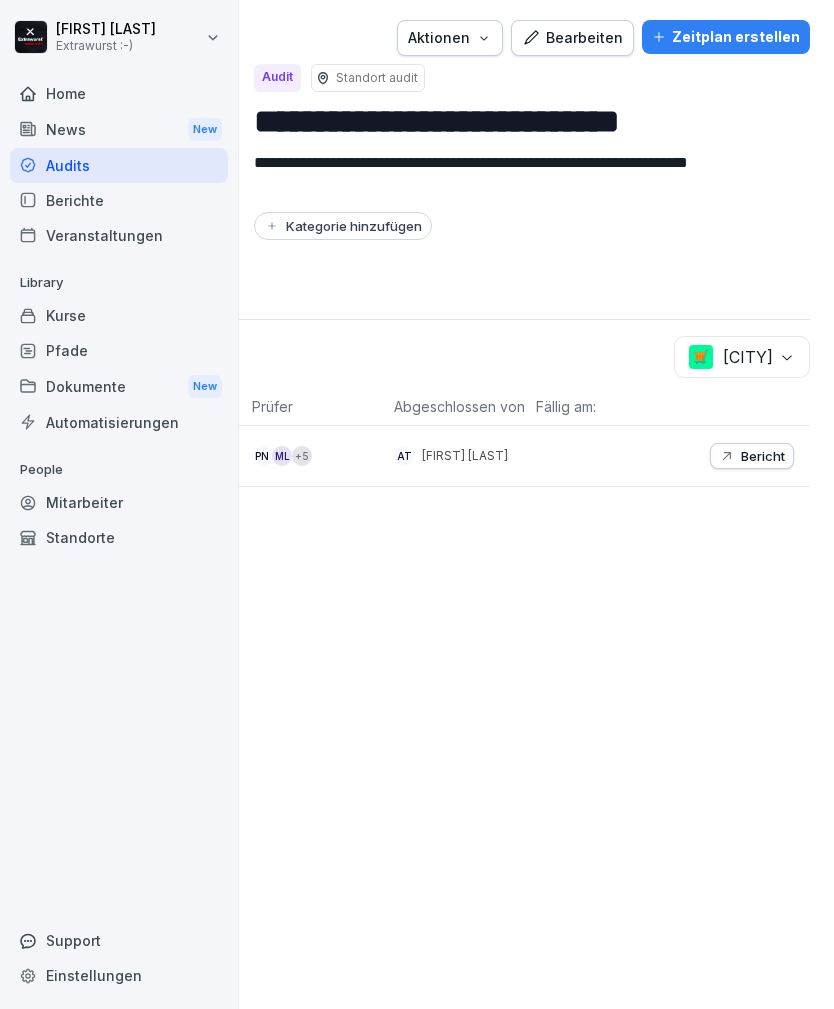 click on "Bericht" at bounding box center (763, 456) 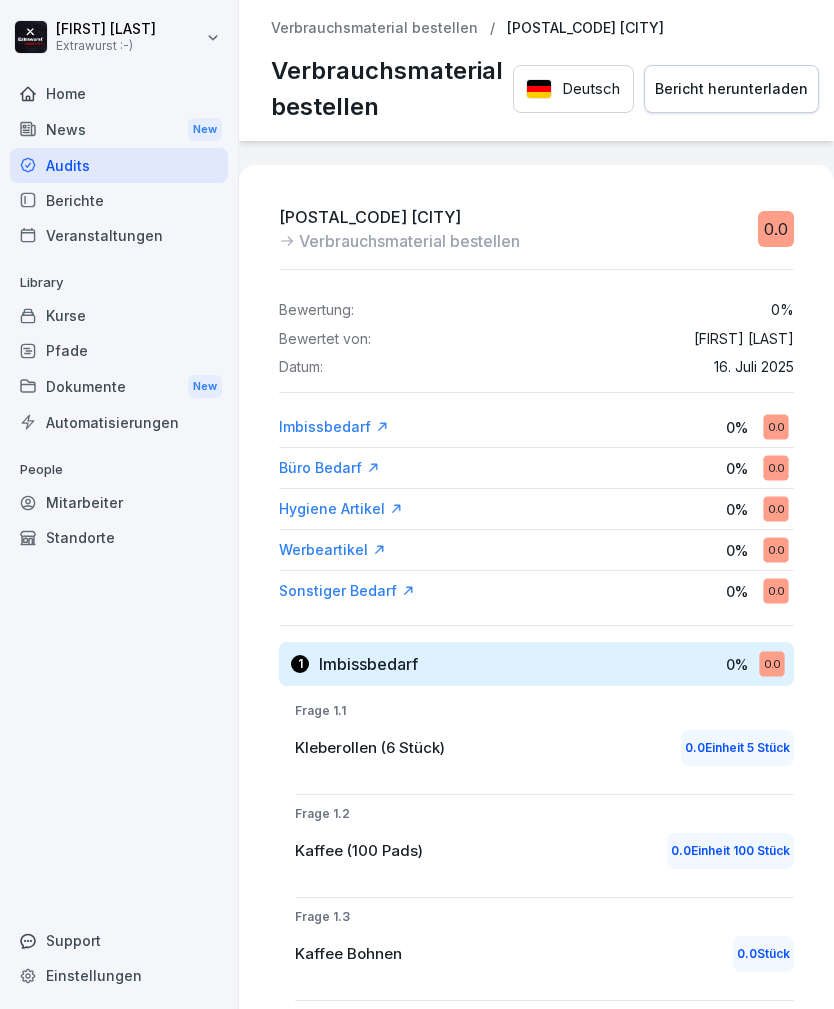 scroll, scrollTop: 0, scrollLeft: 0, axis: both 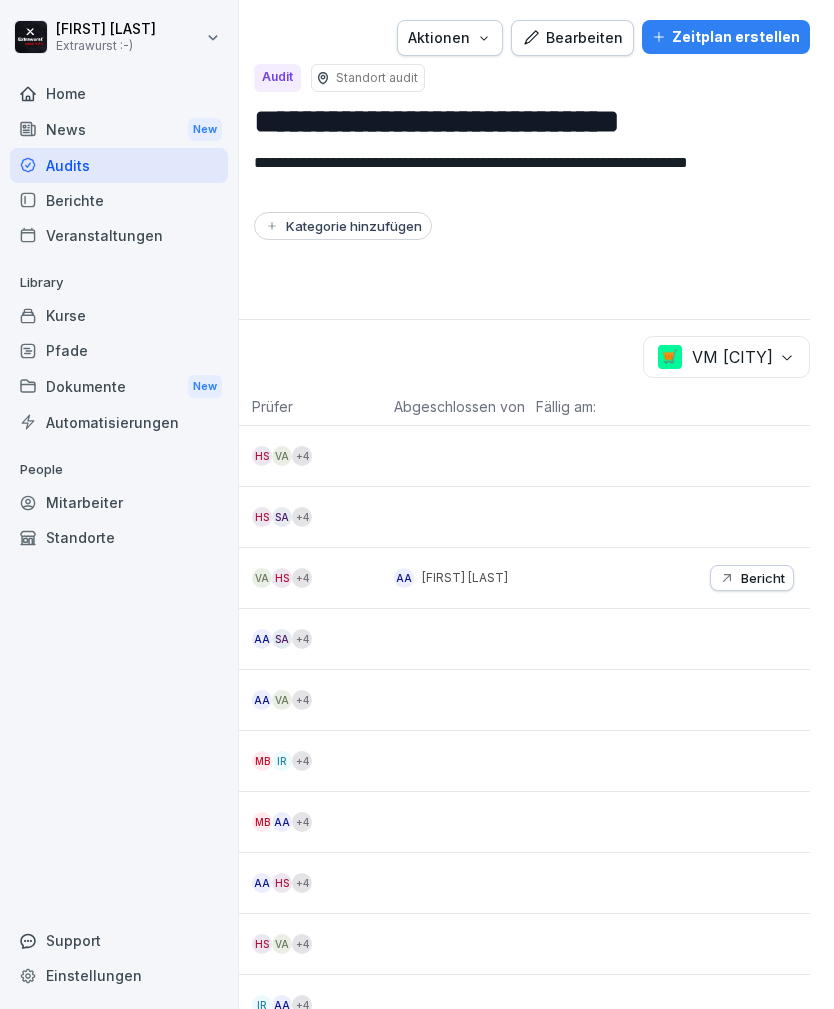 click on "🛒 VM [CITY]" at bounding box center (726, 357) 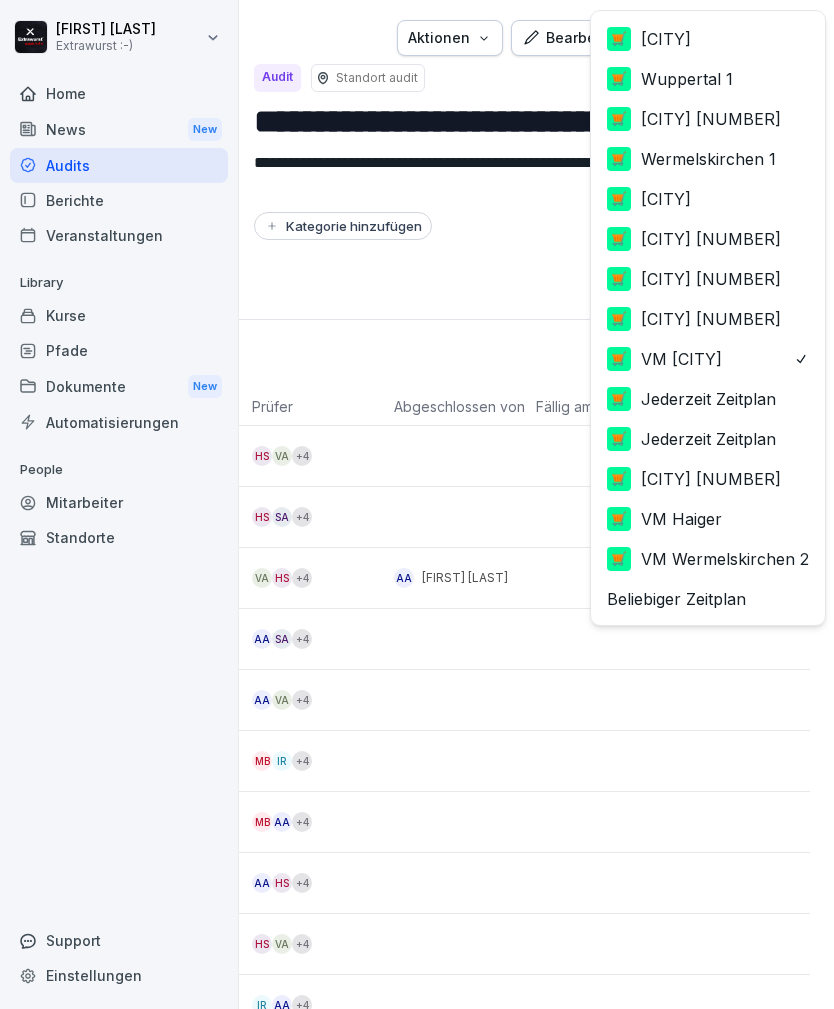scroll, scrollTop: 2, scrollLeft: 0, axis: vertical 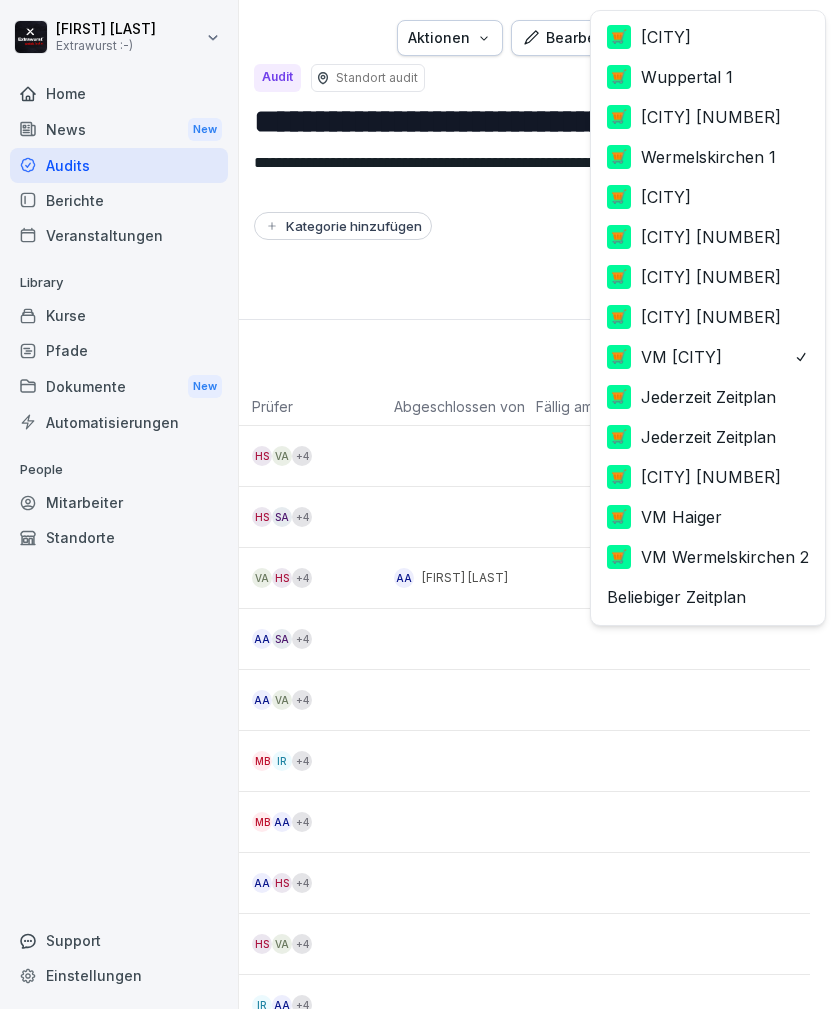 click on "🛒 [CITY] [NUMBER]" at bounding box center [694, 477] 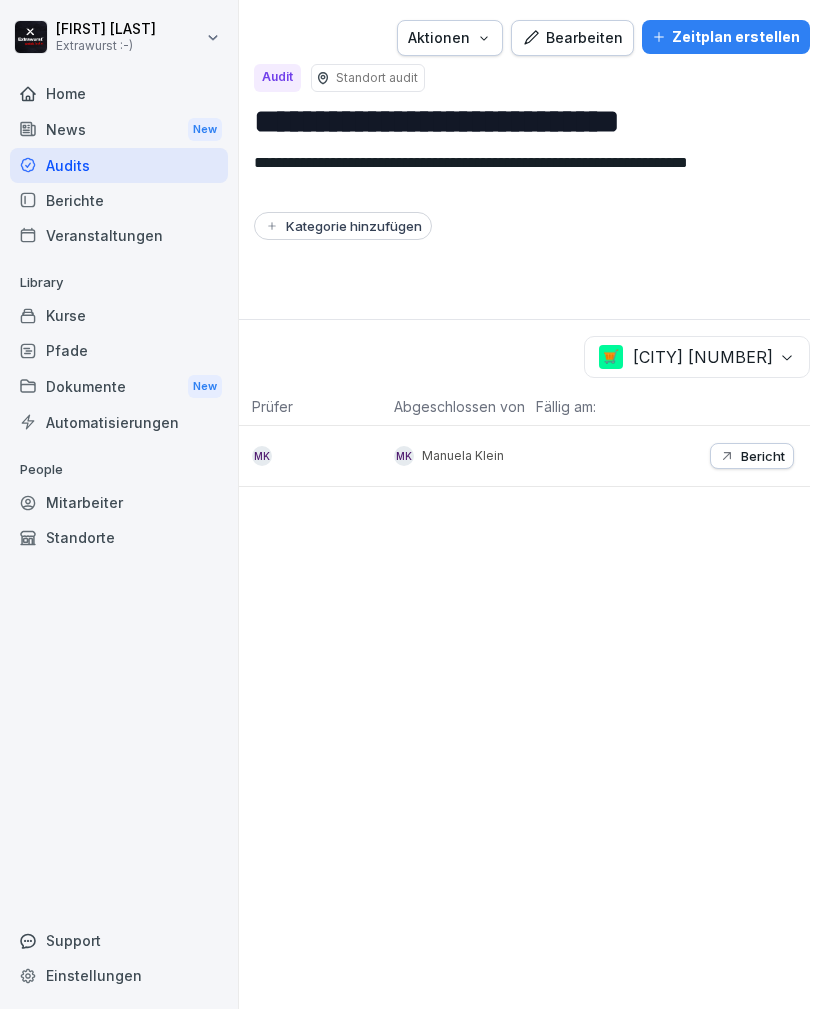 click on "Bericht" at bounding box center (752, 456) 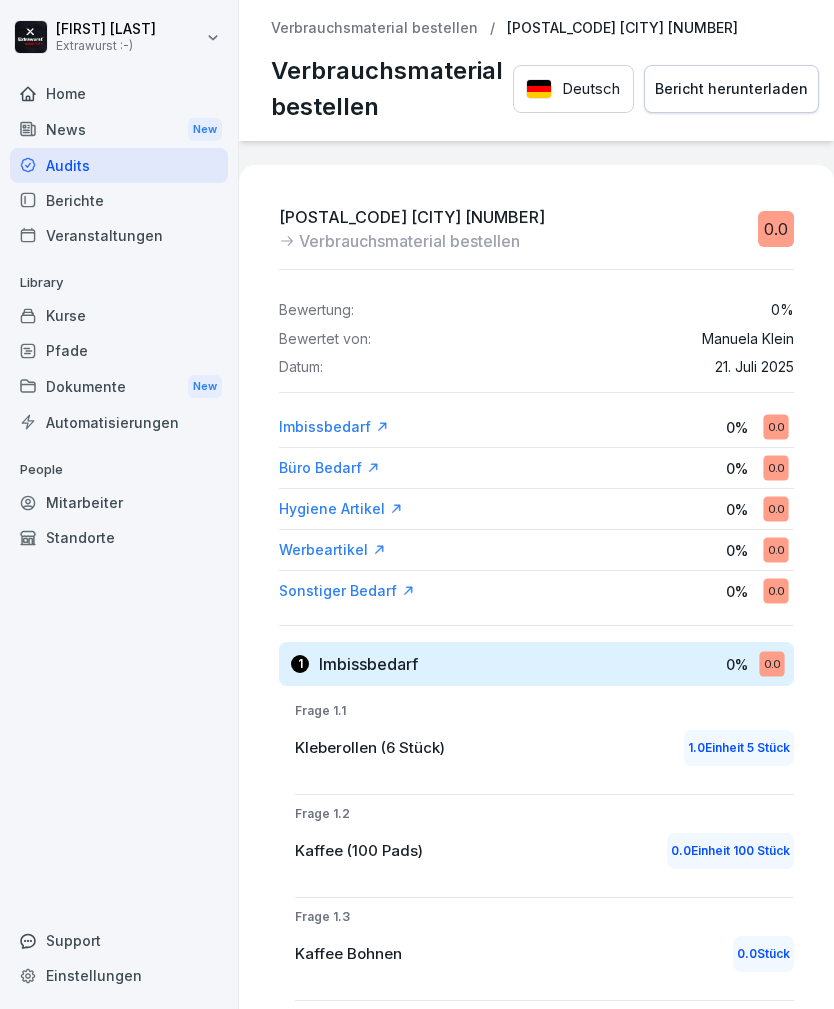scroll, scrollTop: -3, scrollLeft: 0, axis: vertical 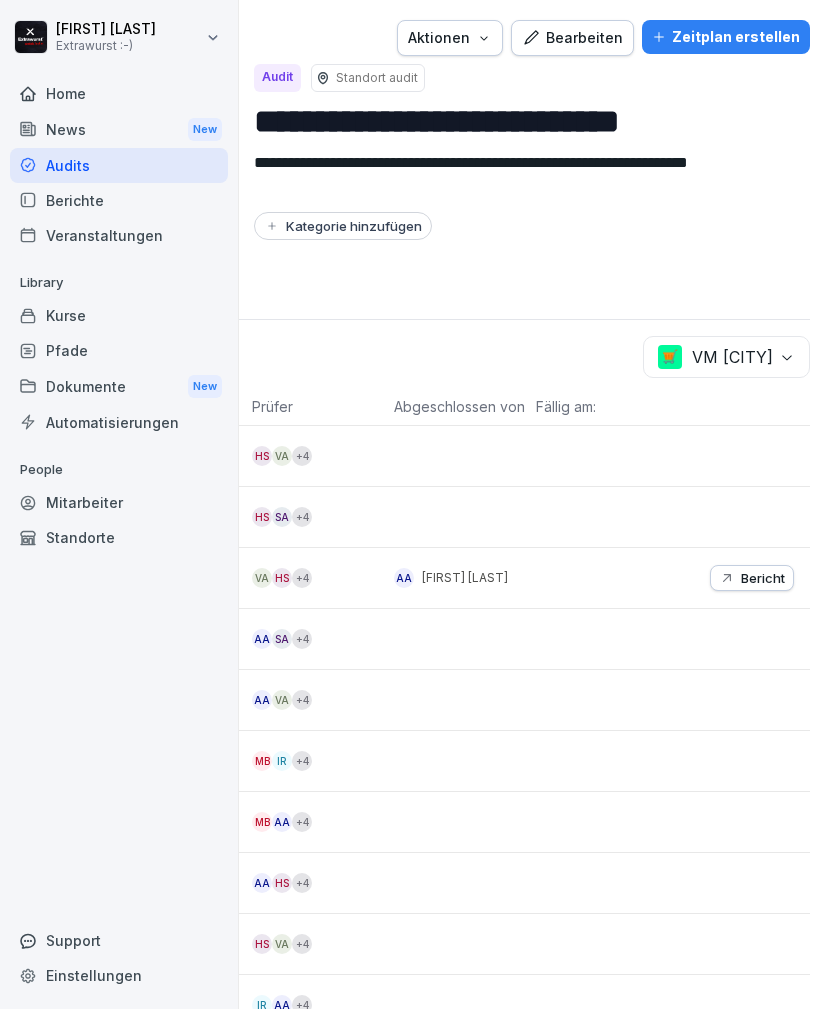 click on "🛒 VM [CITY]" at bounding box center (726, 357) 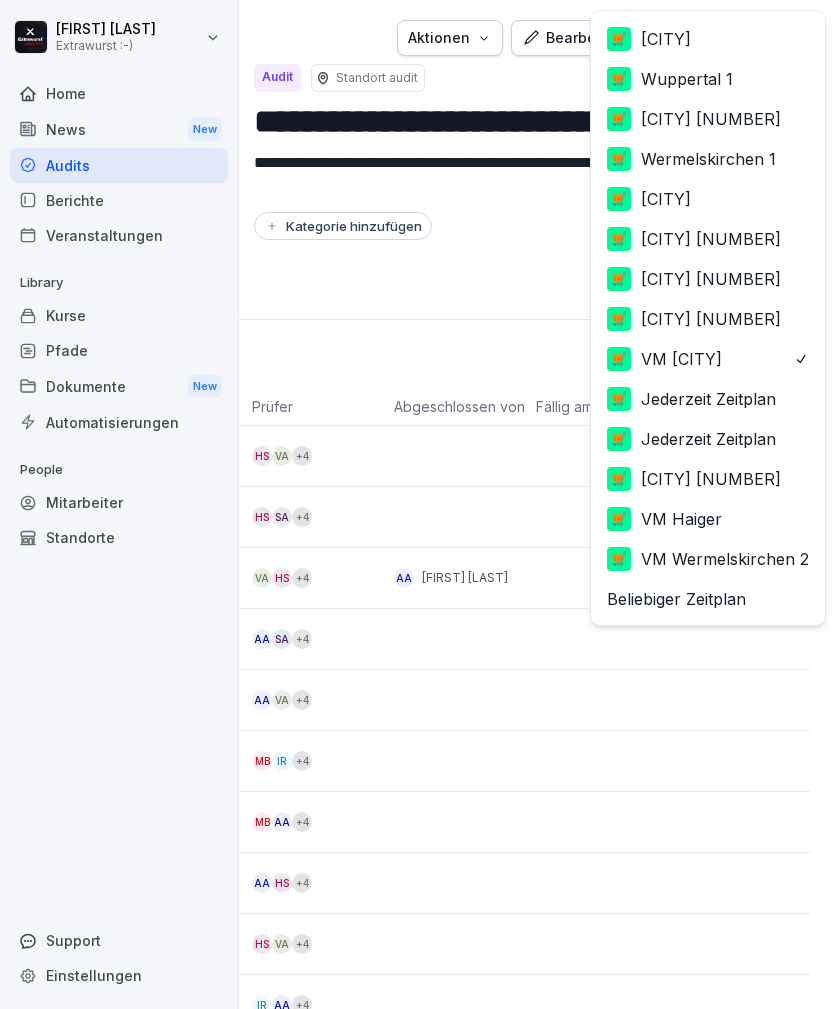 scroll, scrollTop: 2, scrollLeft: 0, axis: vertical 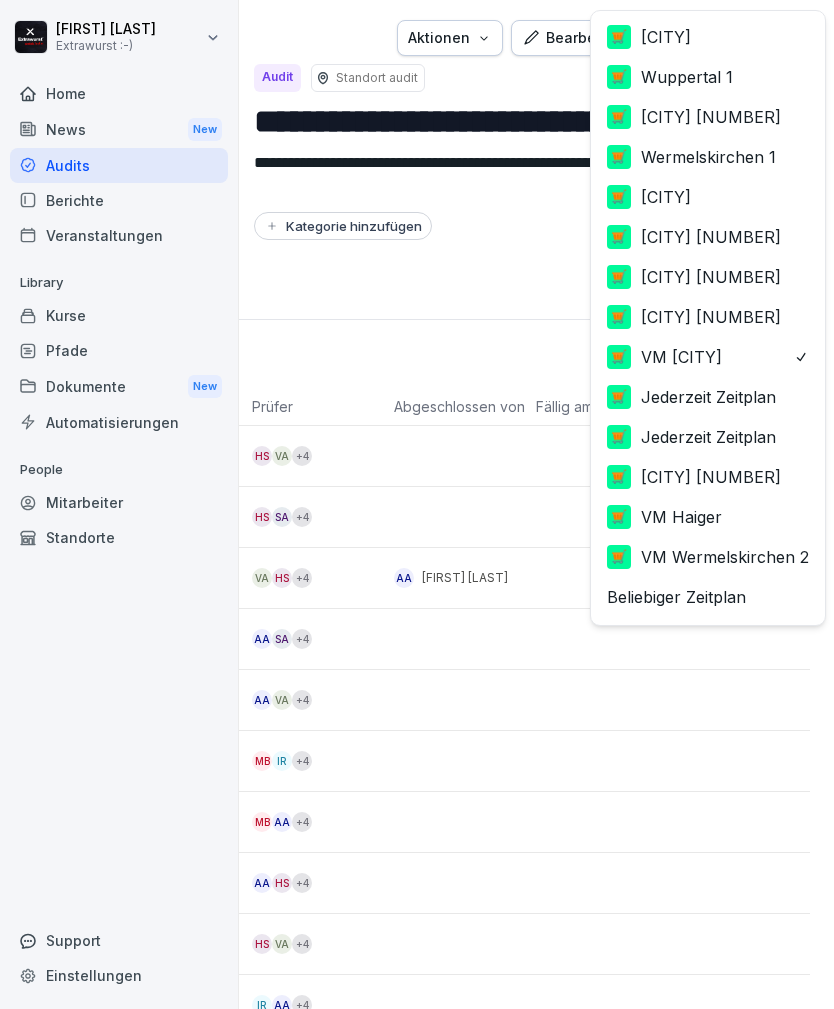 click on "🛒 VM Haiger" at bounding box center (664, 517) 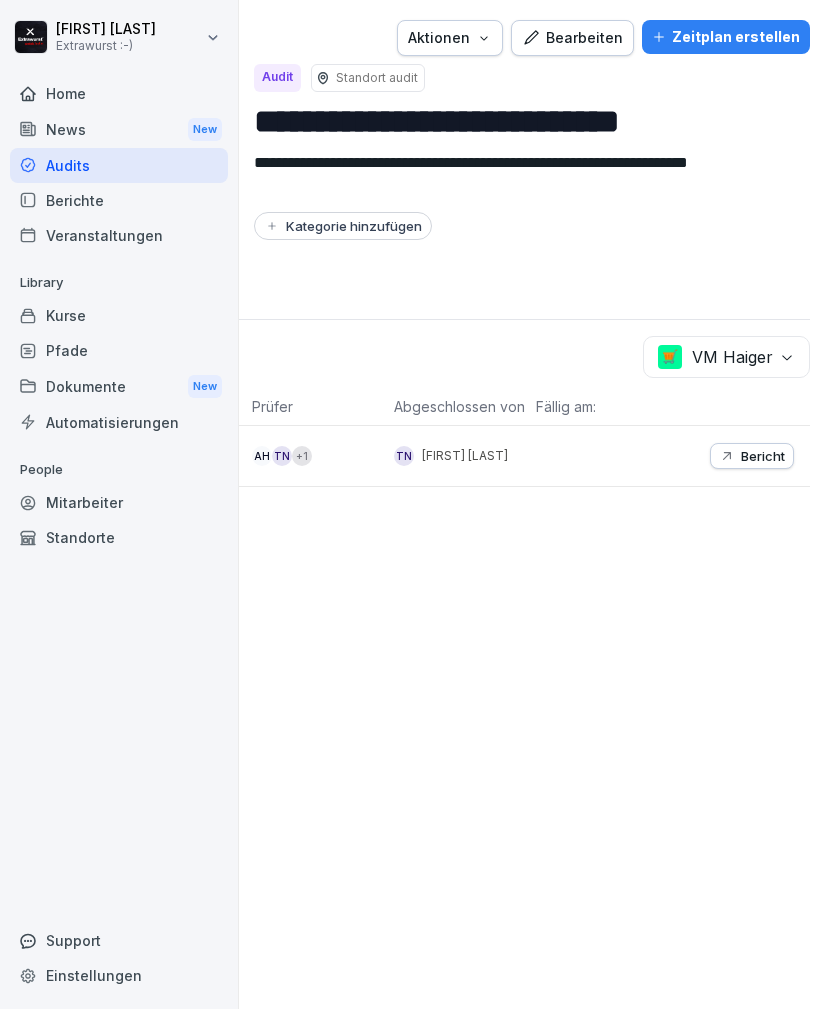 click on "Bericht" at bounding box center (763, 456) 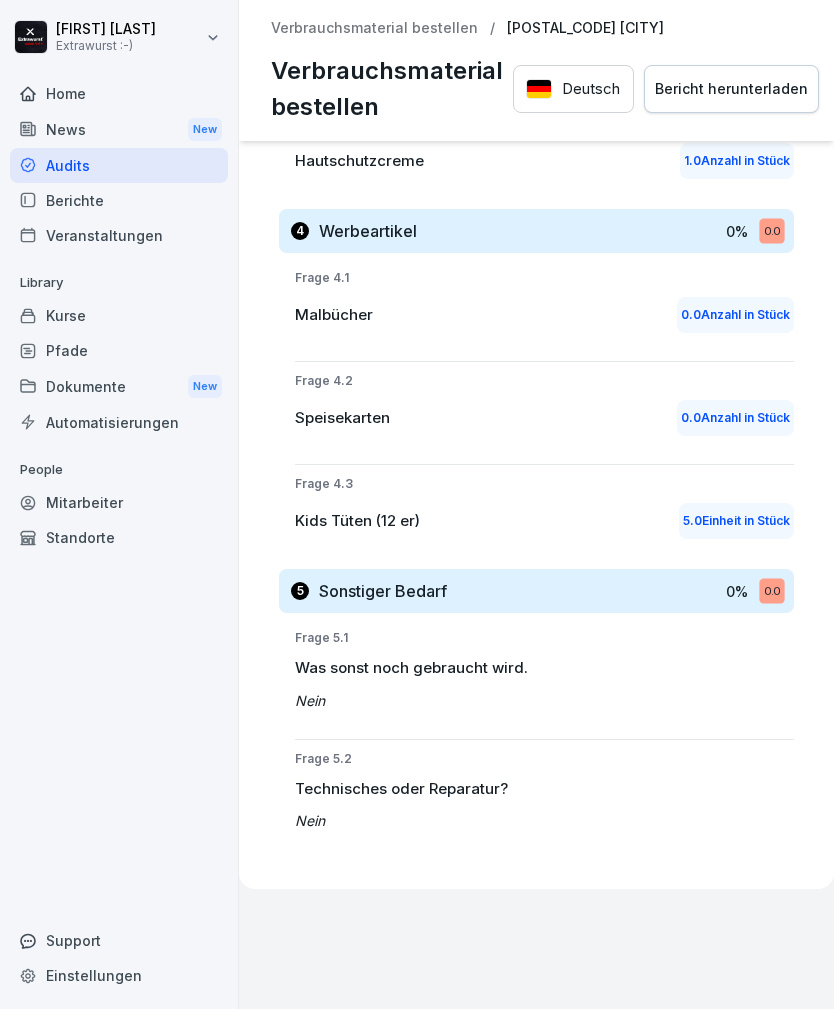 scroll, scrollTop: 2951, scrollLeft: 0, axis: vertical 